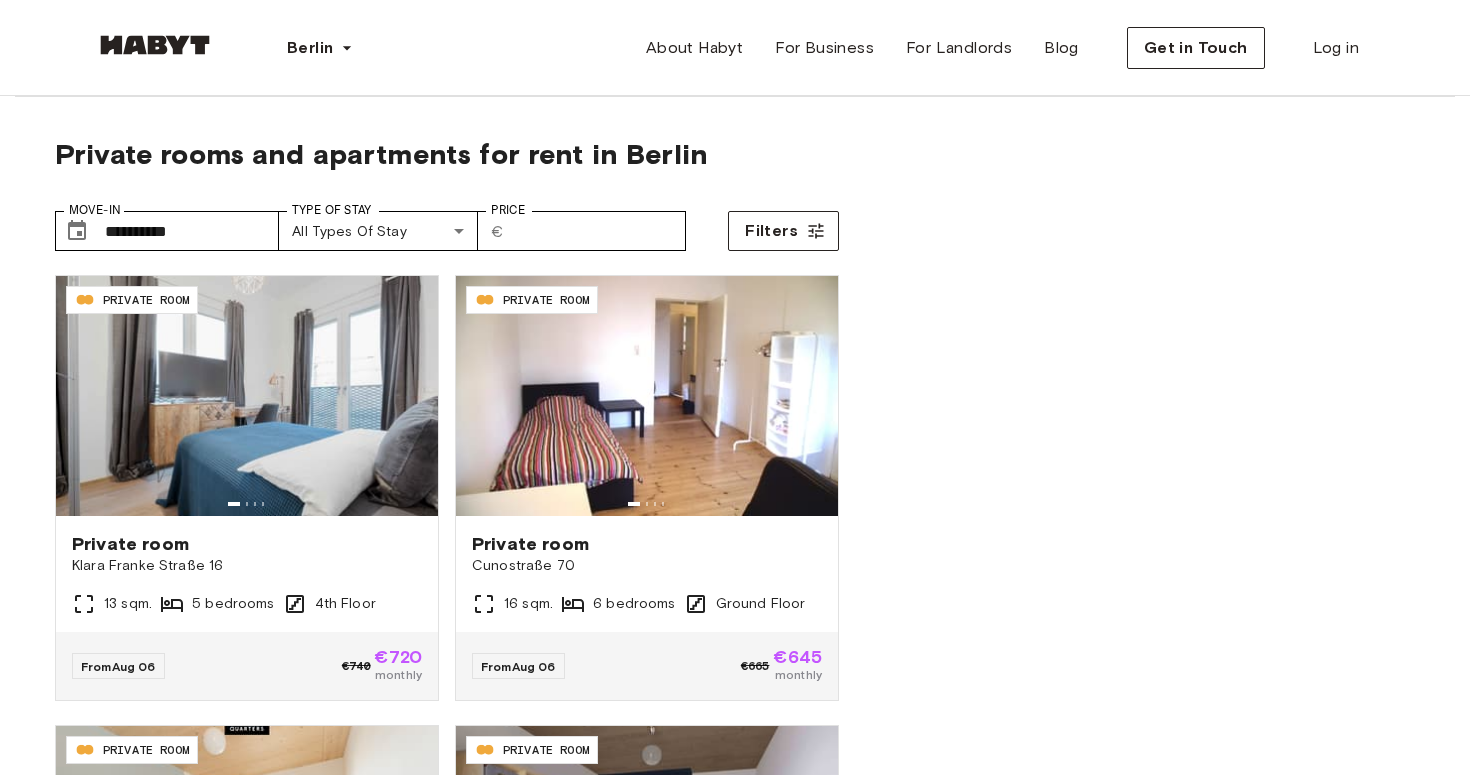 scroll, scrollTop: 0, scrollLeft: 0, axis: both 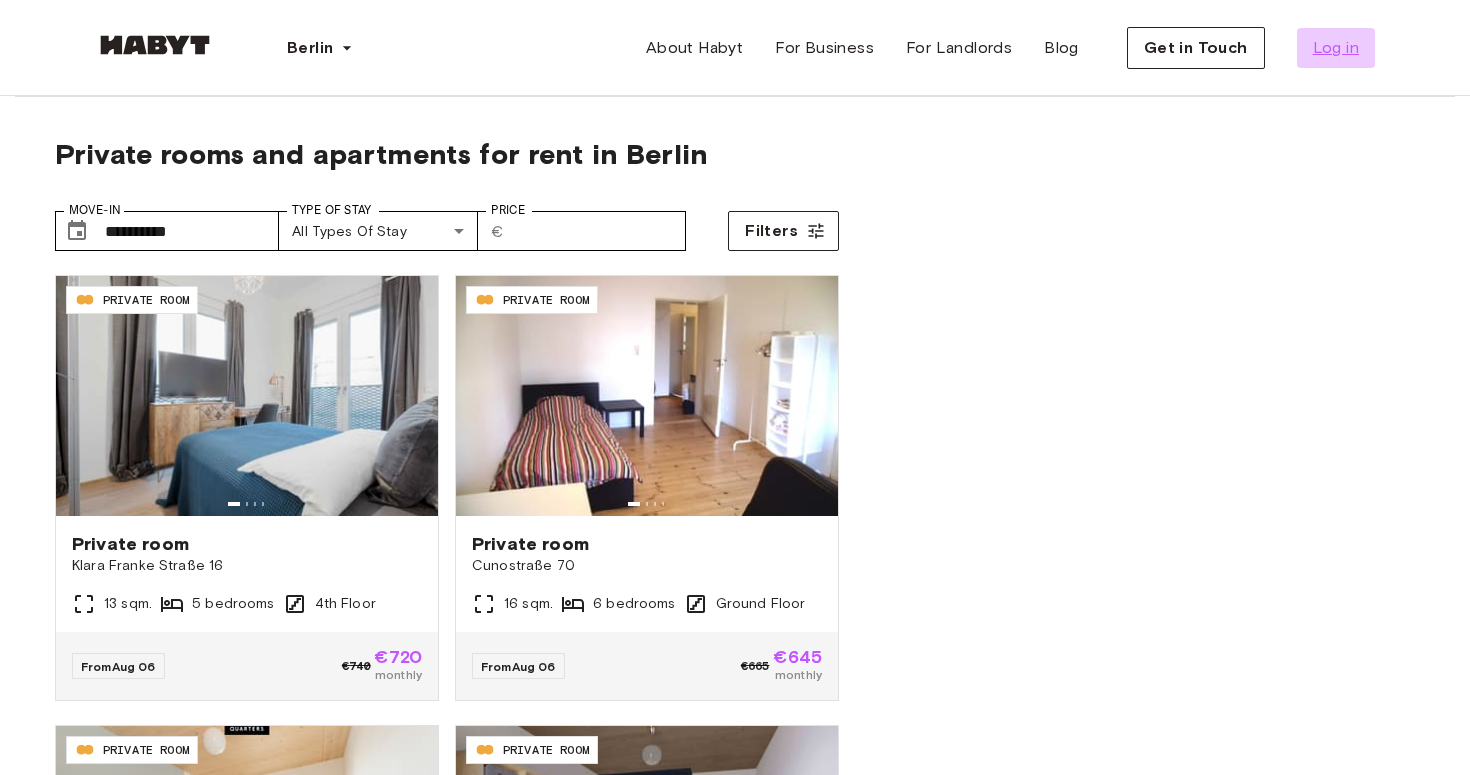 click on "Log in" at bounding box center [1336, 48] 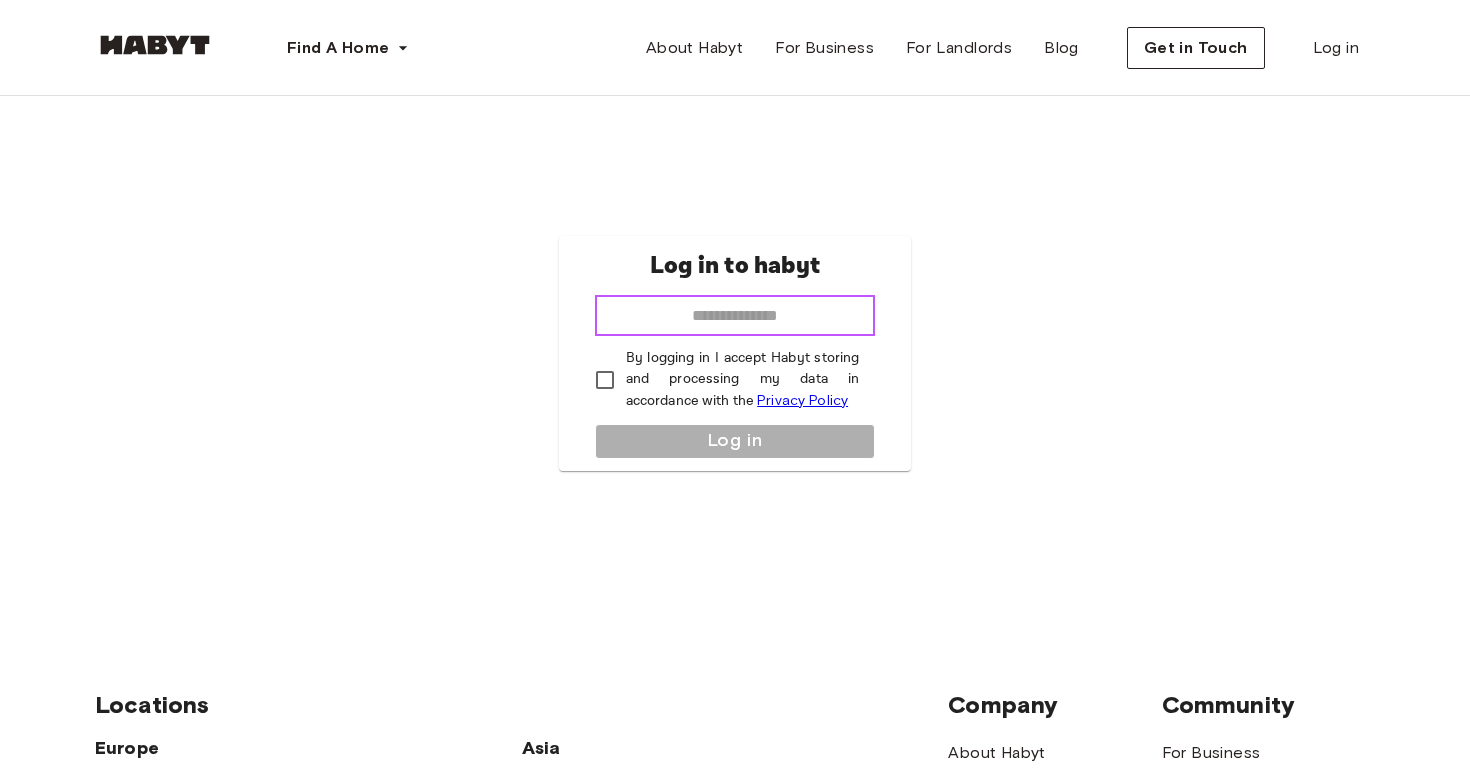 click at bounding box center (735, 316) 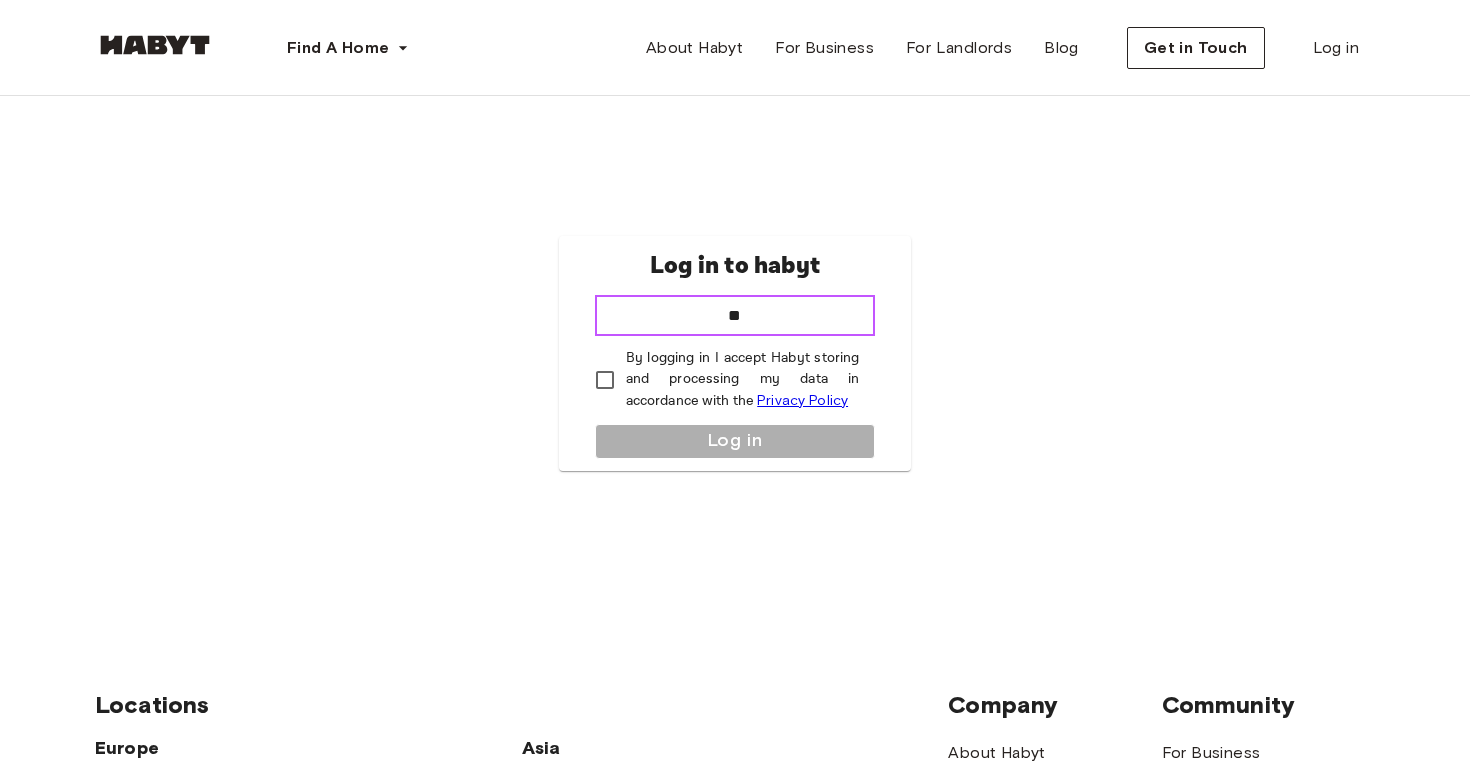 type on "**********" 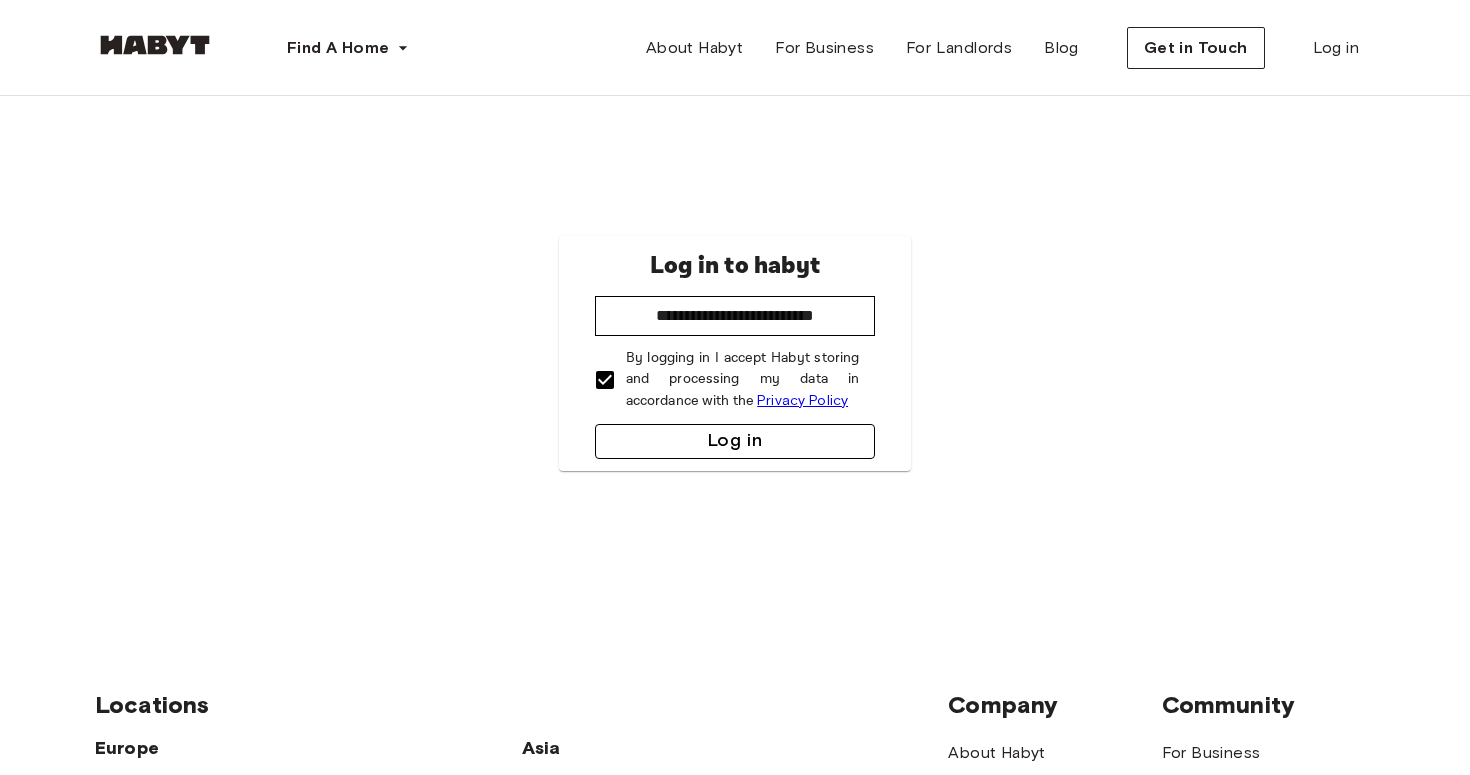 click on "Log in" at bounding box center [735, 441] 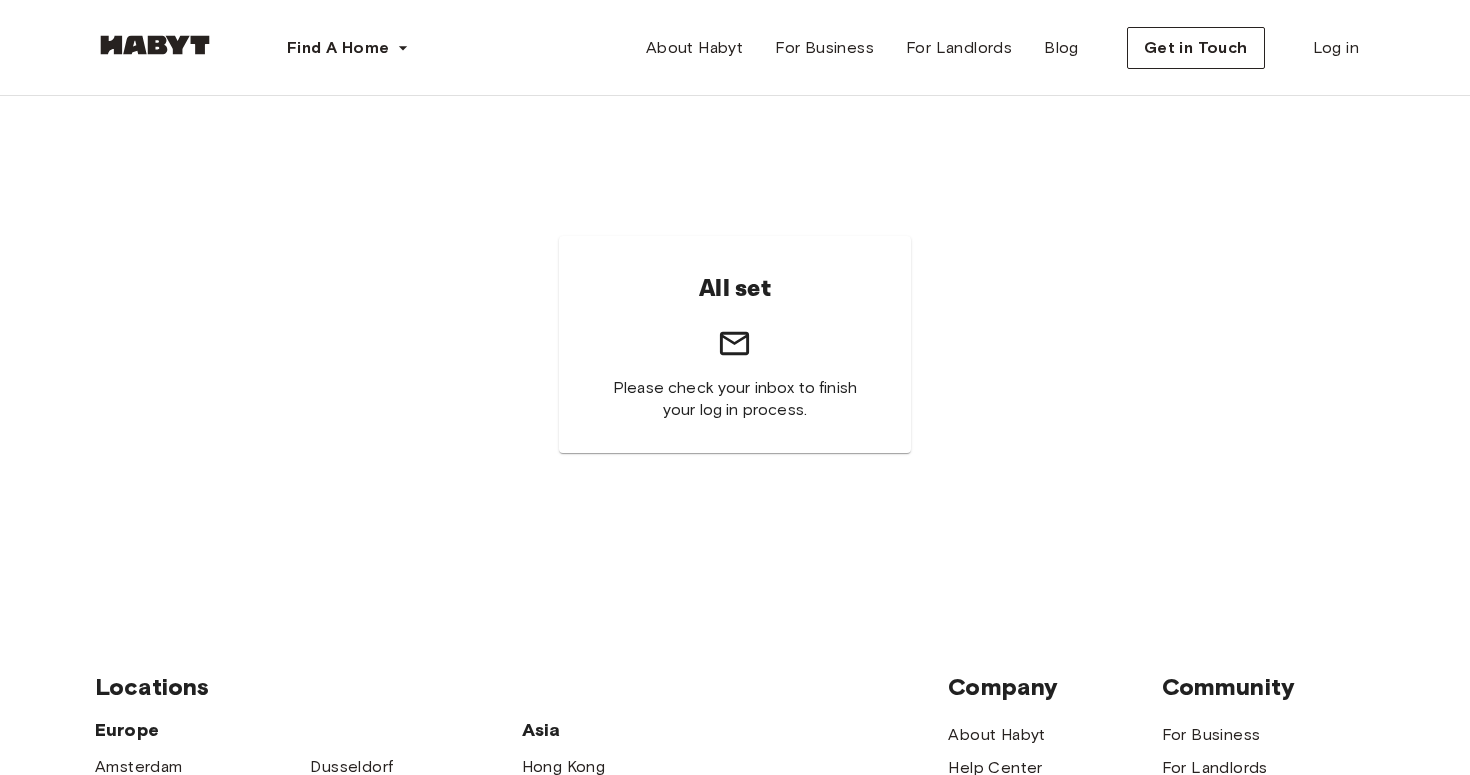 scroll, scrollTop: 0, scrollLeft: 0, axis: both 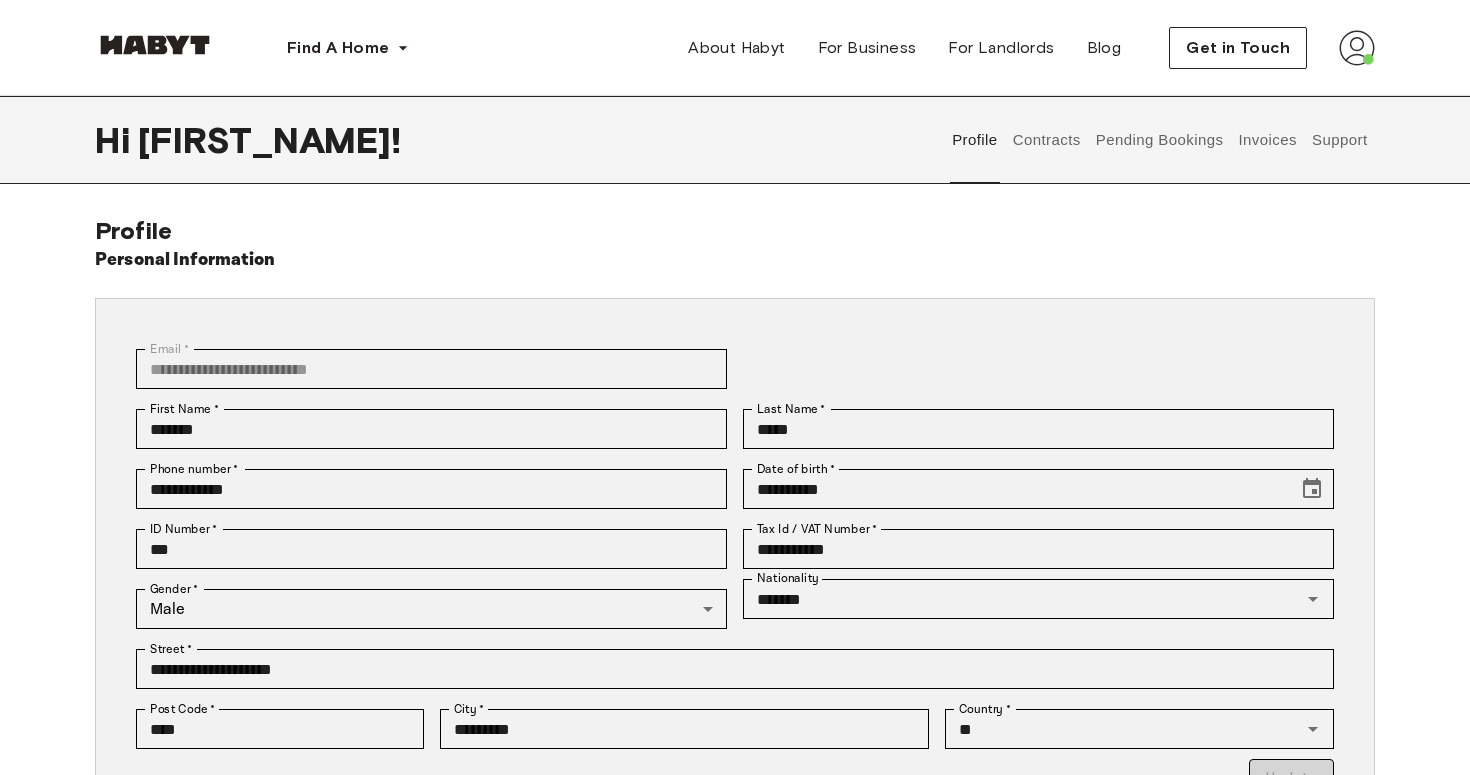 click on "Contracts" at bounding box center (1046, 140) 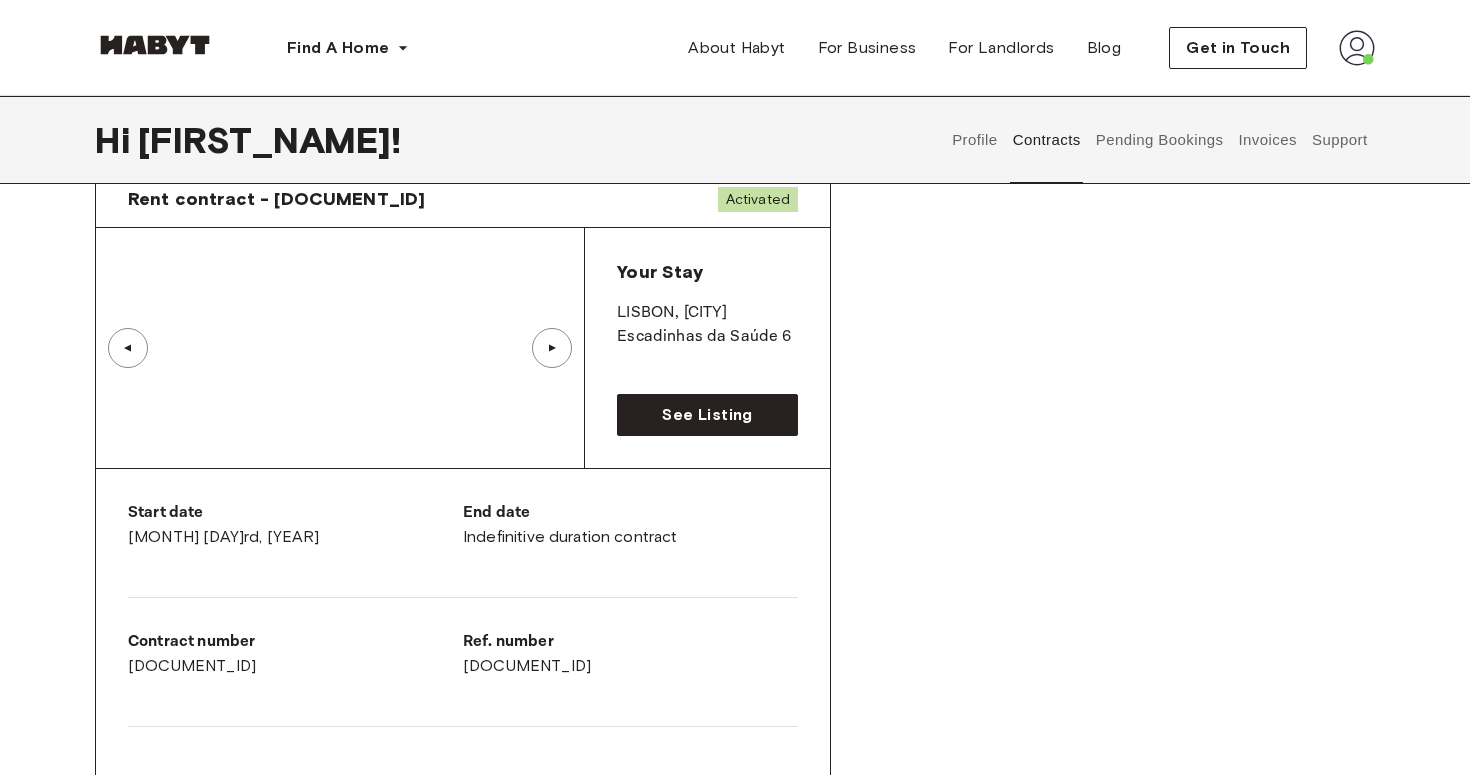 scroll, scrollTop: 25, scrollLeft: 0, axis: vertical 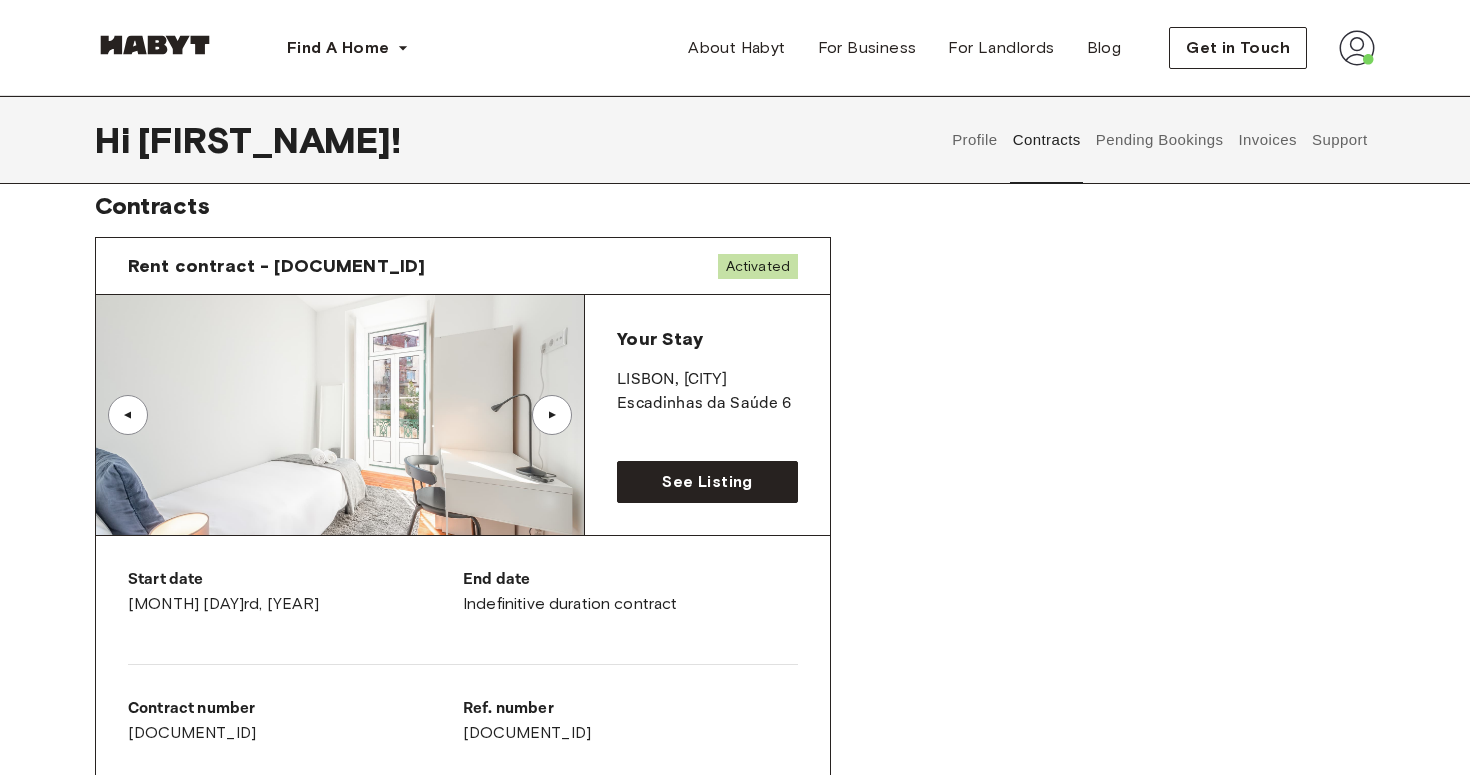 click on "Pending Bookings" at bounding box center (1159, 140) 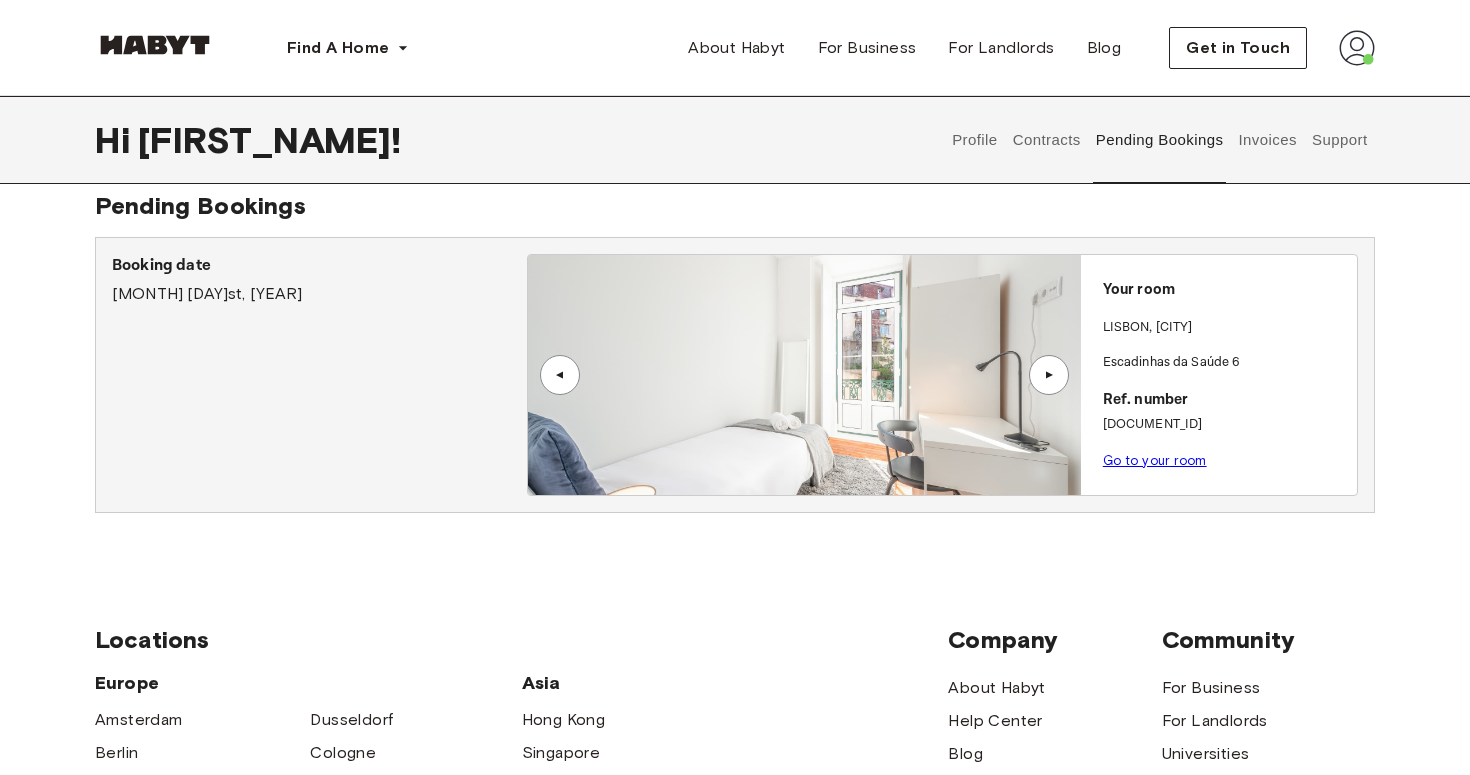 click on "Invoices" at bounding box center (1267, 140) 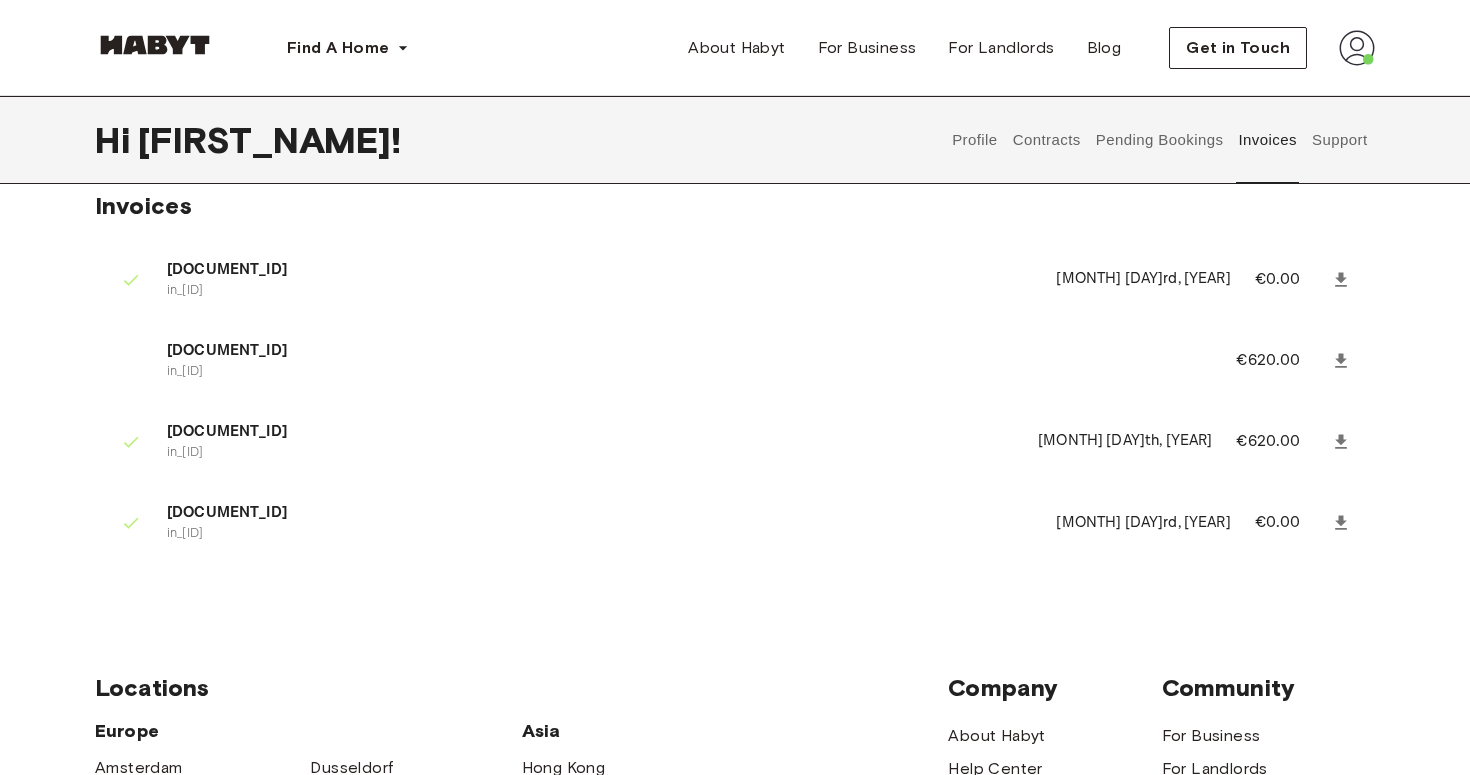 click on "Pending Bookings" at bounding box center [1159, 140] 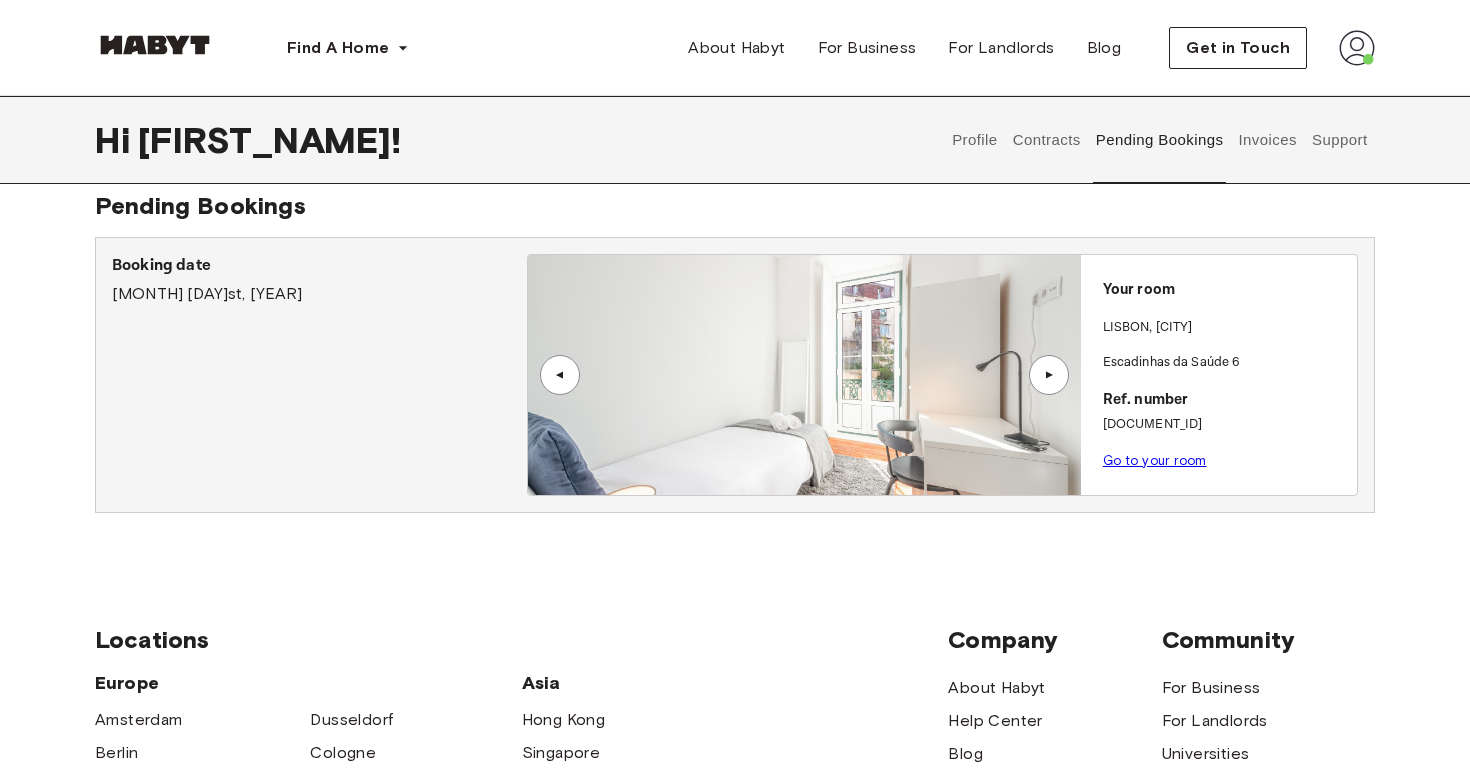 click on "Contracts" at bounding box center (1046, 140) 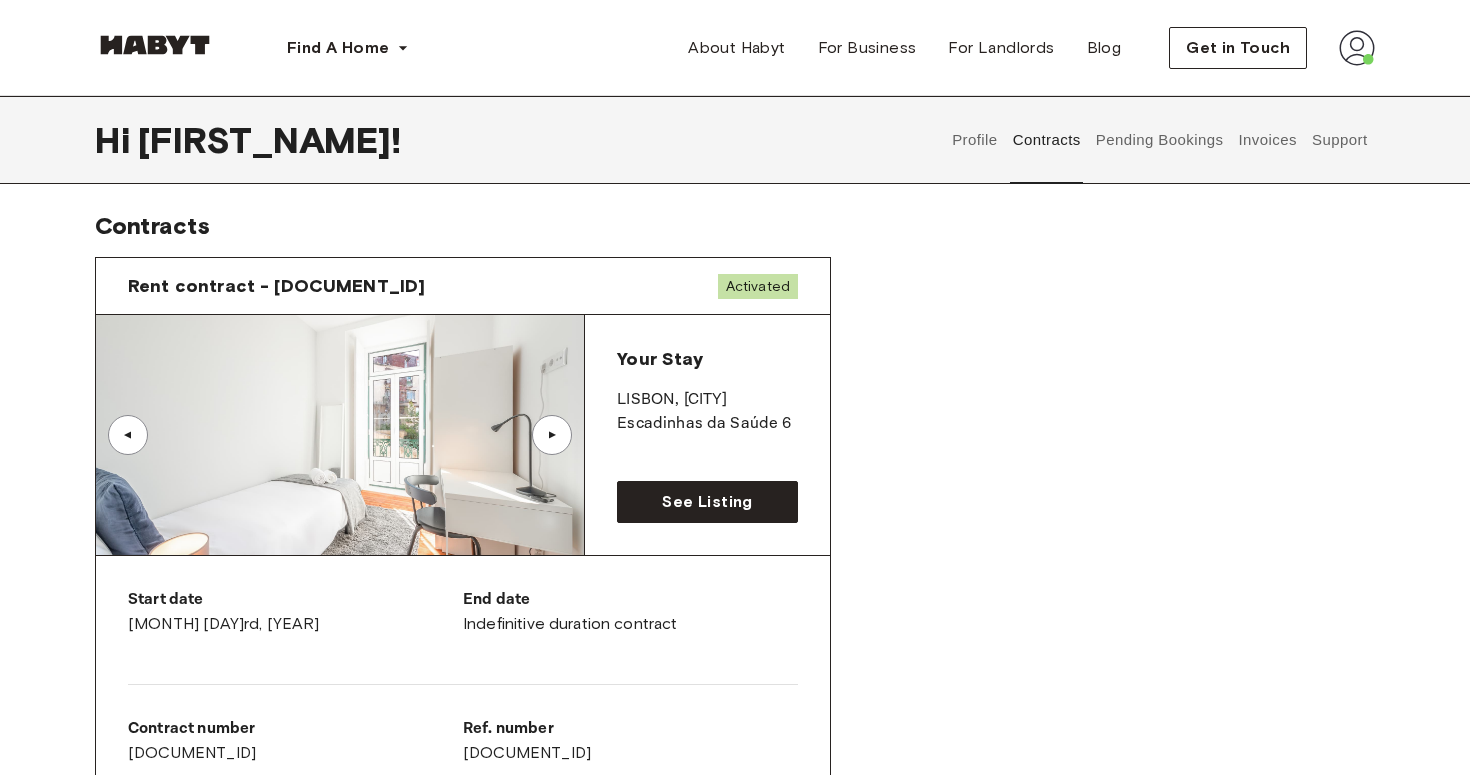 scroll, scrollTop: 0, scrollLeft: 0, axis: both 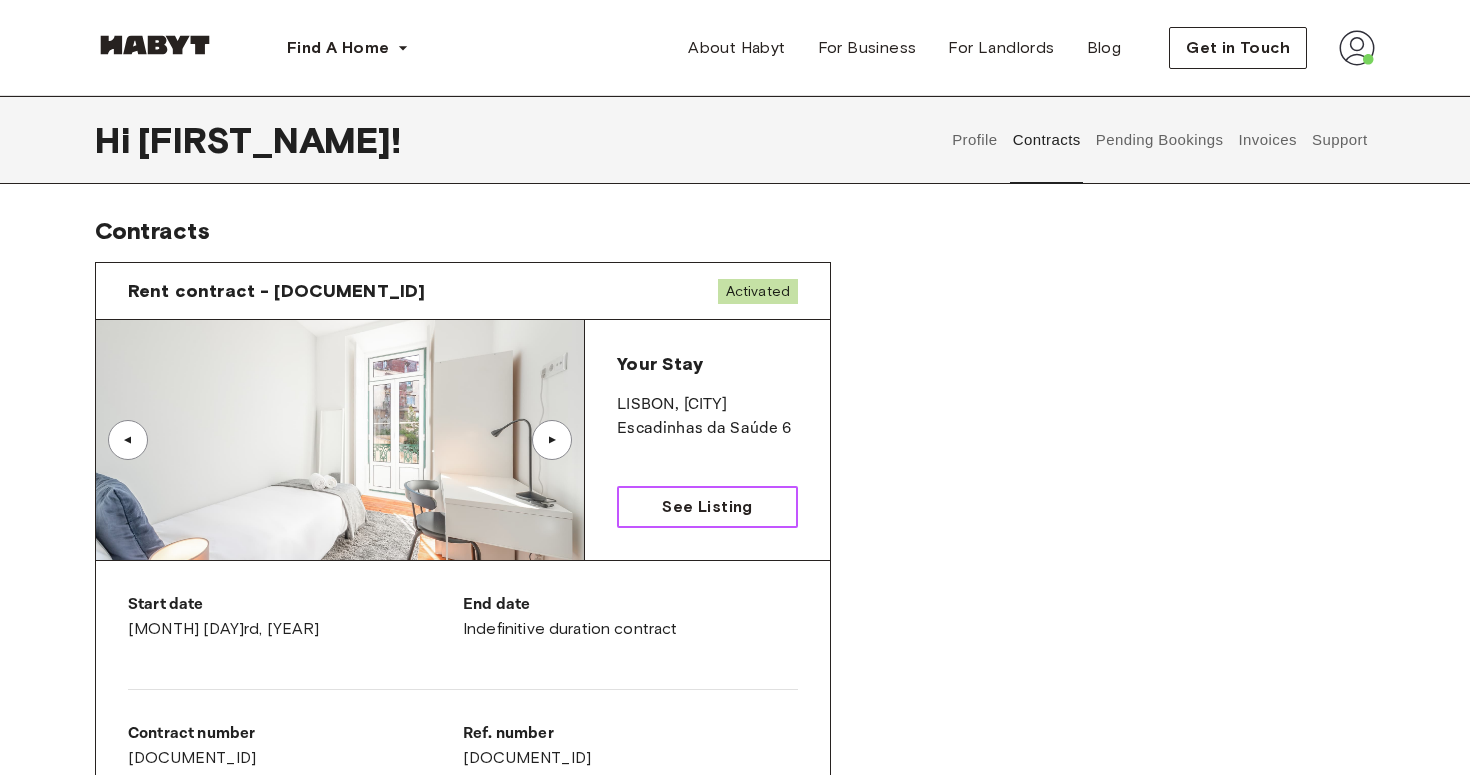 click on "See Listing" at bounding box center (707, 507) 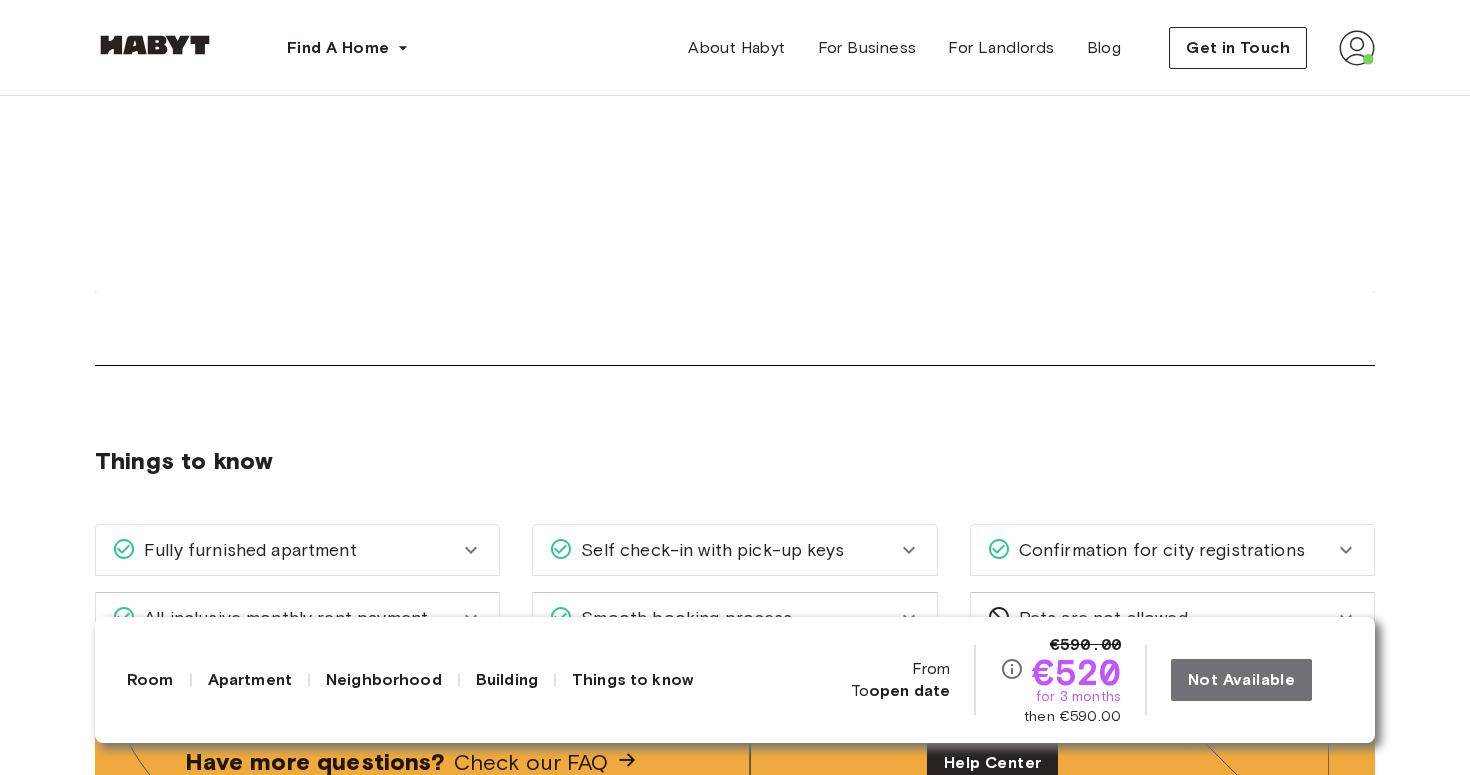 scroll, scrollTop: 2331, scrollLeft: 0, axis: vertical 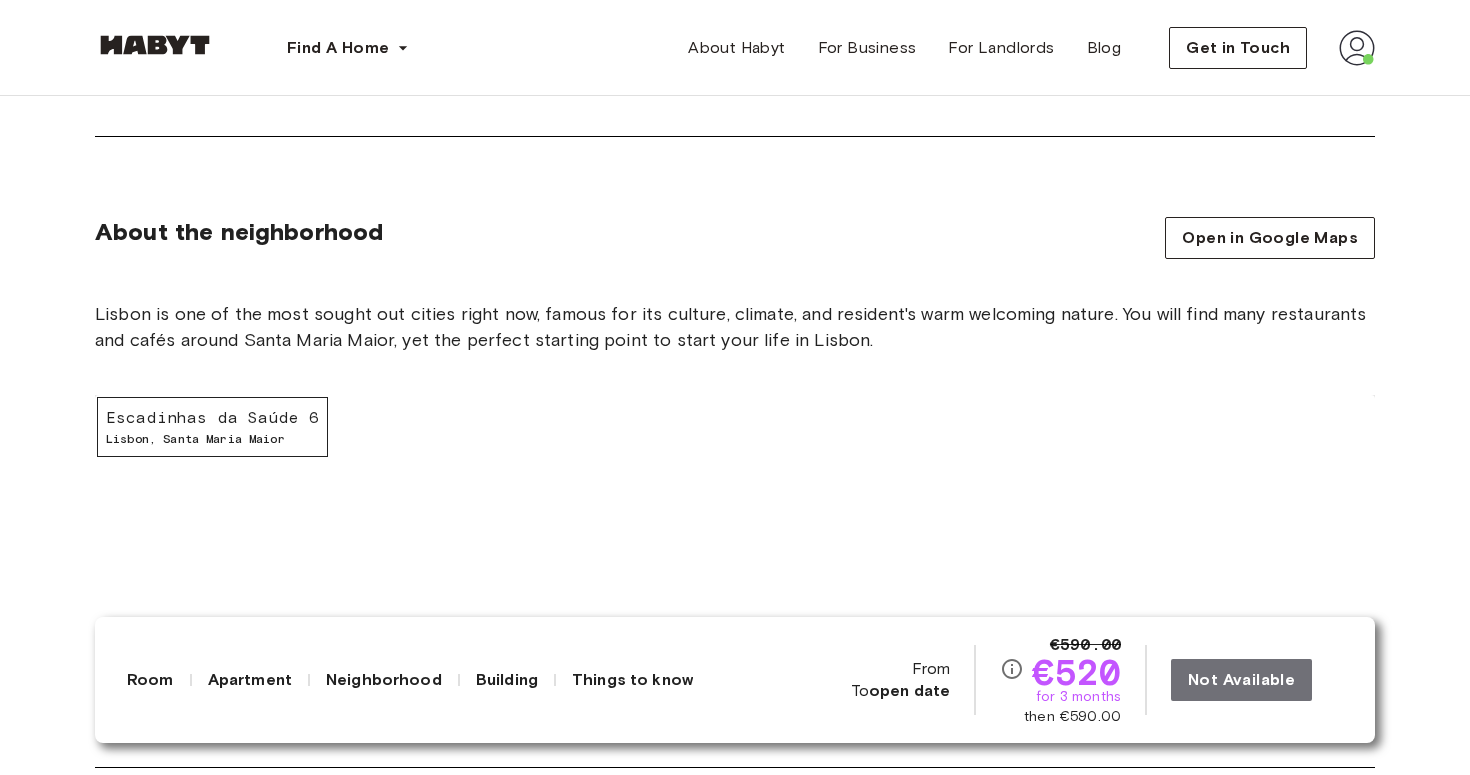 click on "Escadinhas da Saúde 6" at bounding box center (212, 418) 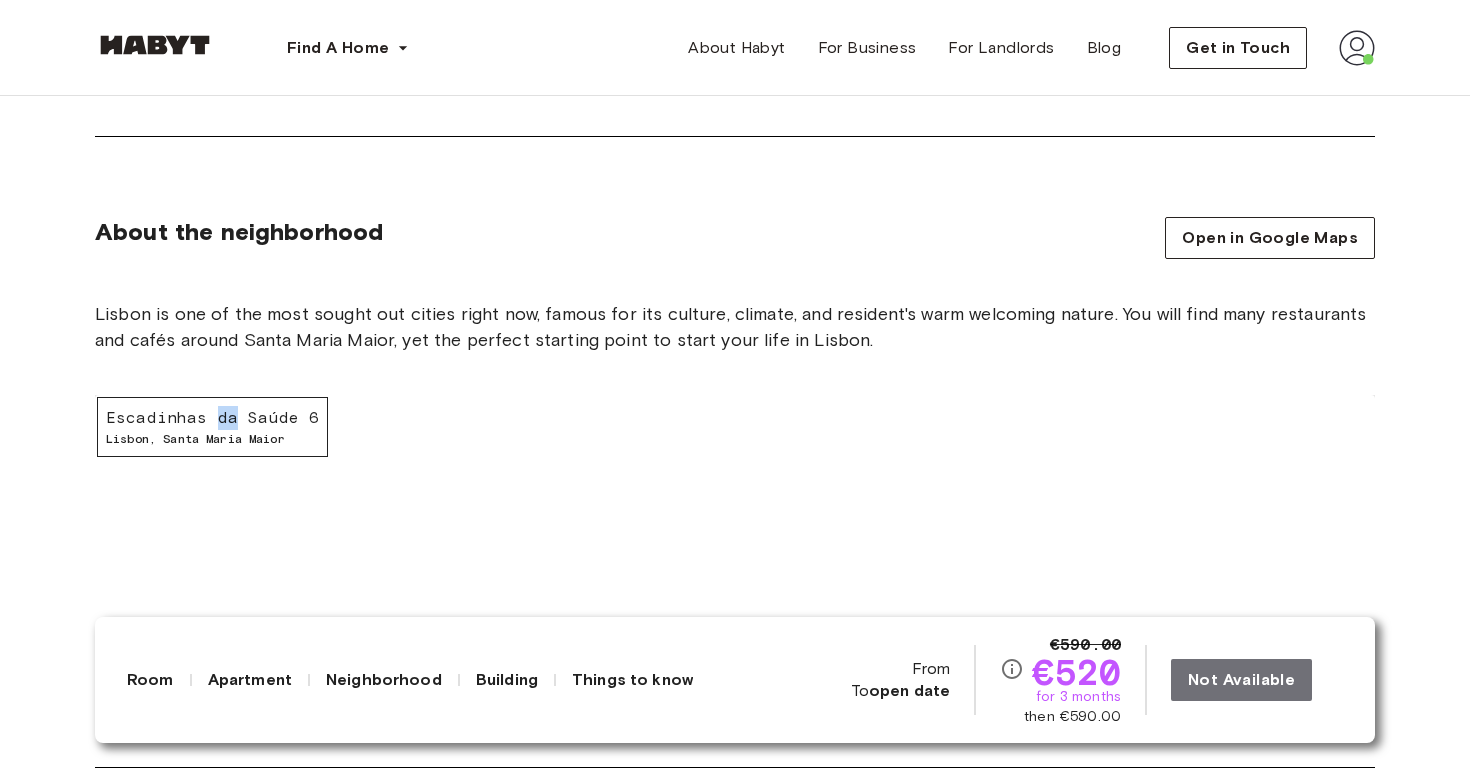 click on "Escadinhas da Saúde 6" at bounding box center (212, 418) 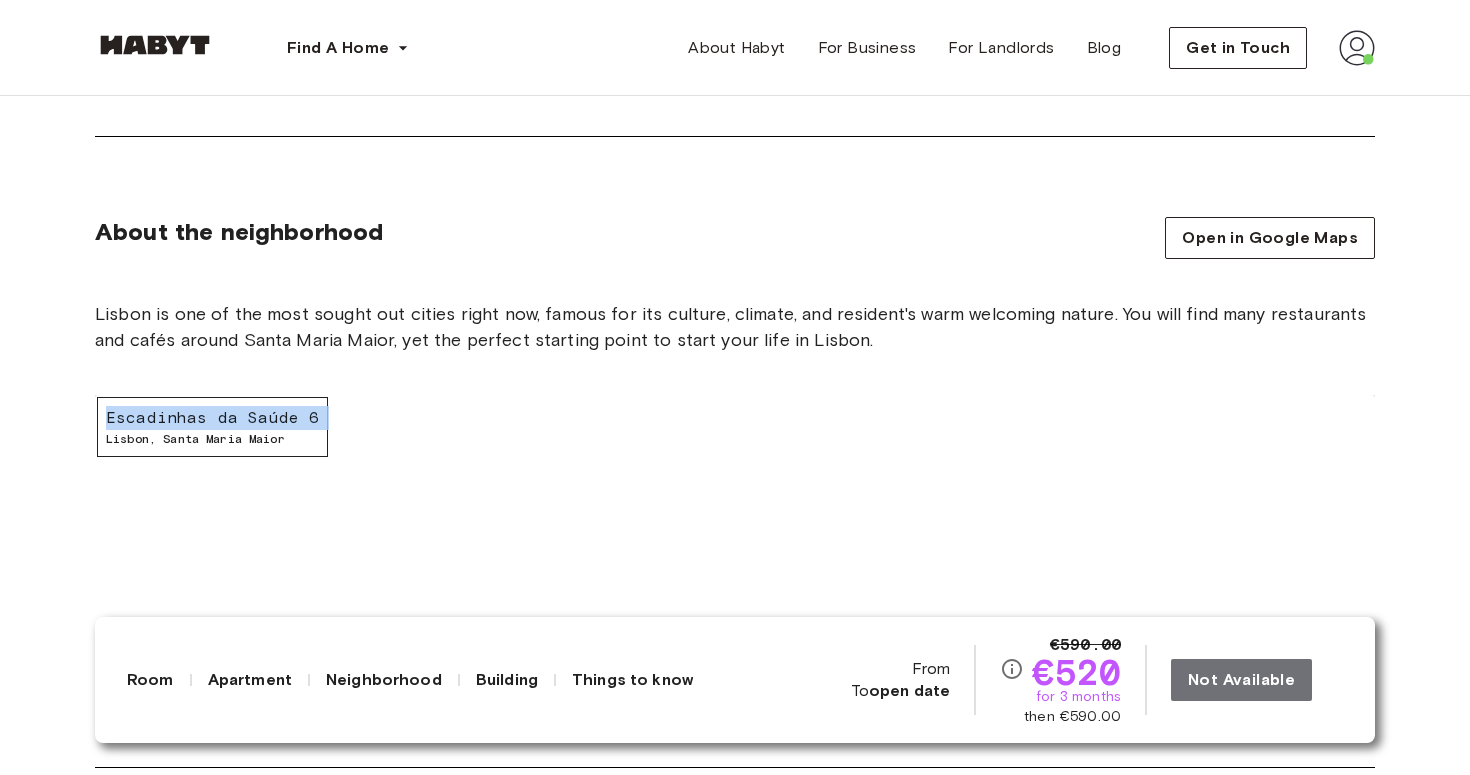 click on "Escadinhas da Saúde 6" at bounding box center (212, 418) 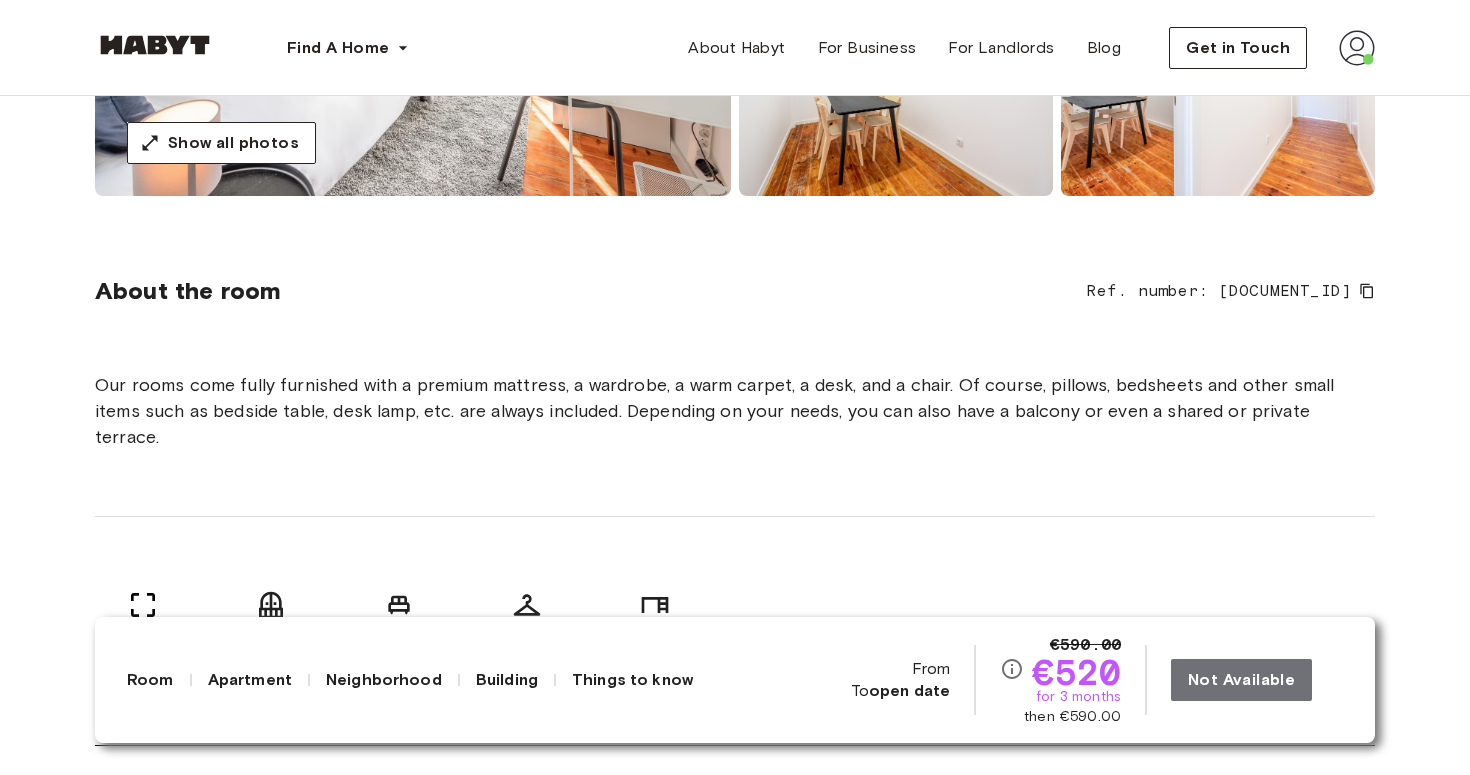 scroll, scrollTop: 475, scrollLeft: 0, axis: vertical 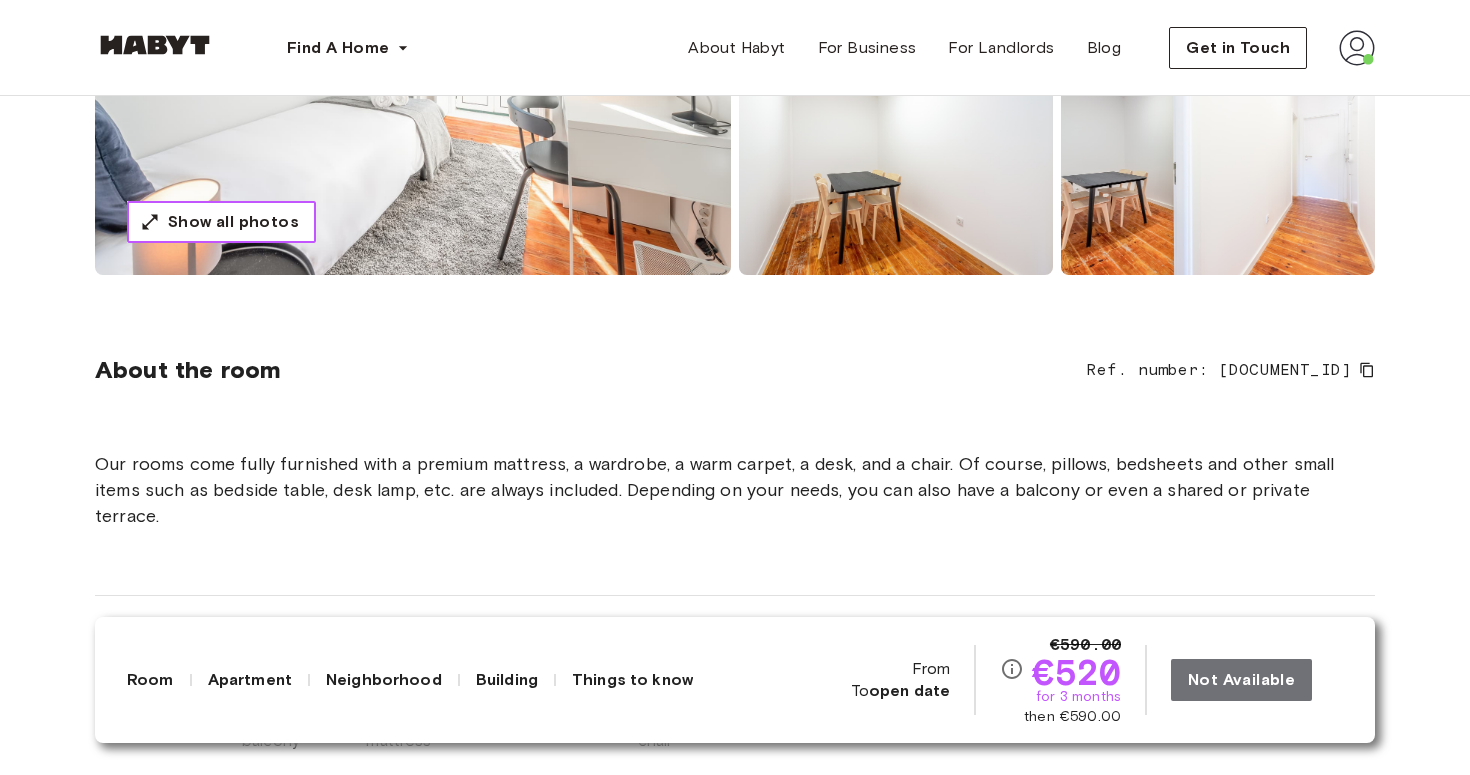 click on "Show all photos" at bounding box center (233, 222) 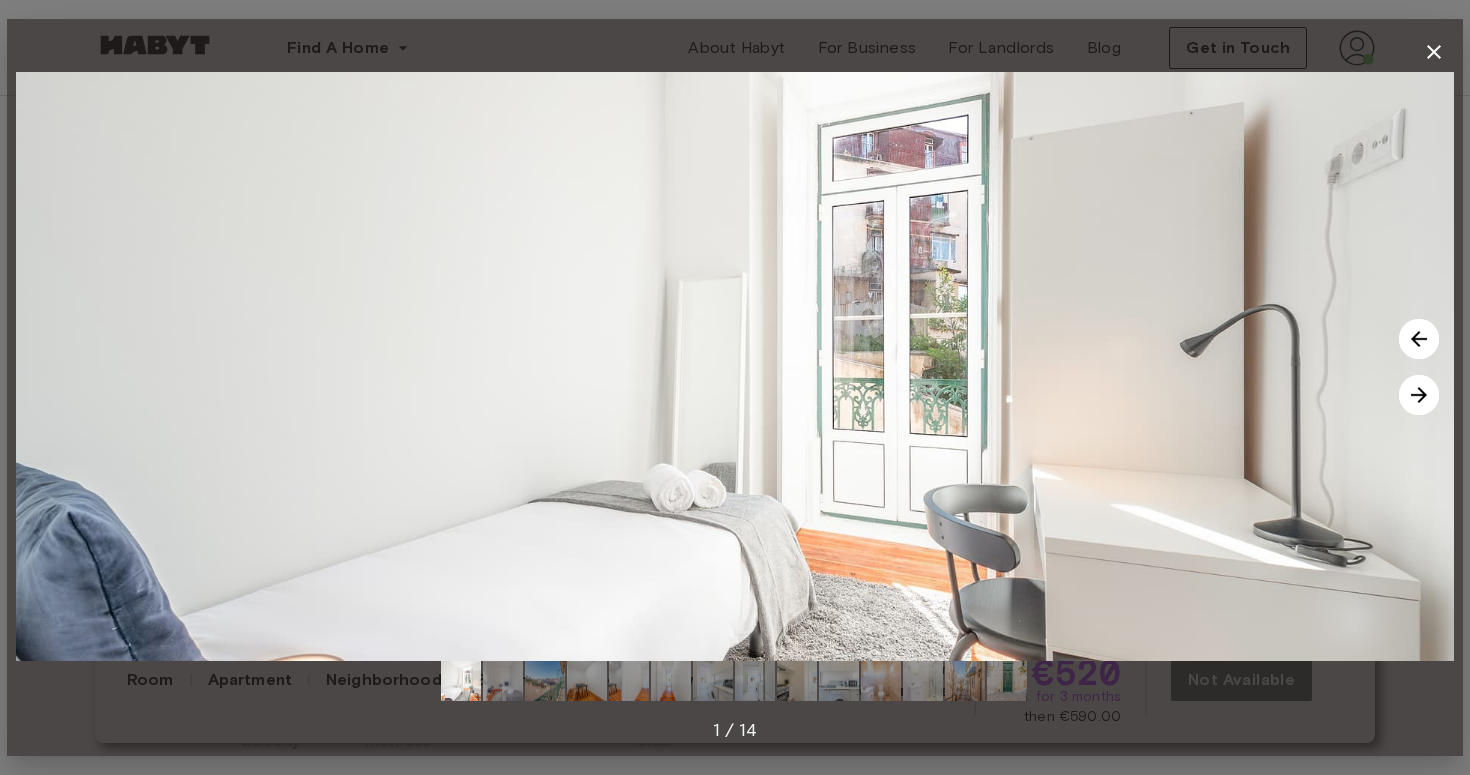 click at bounding box center [1419, 395] 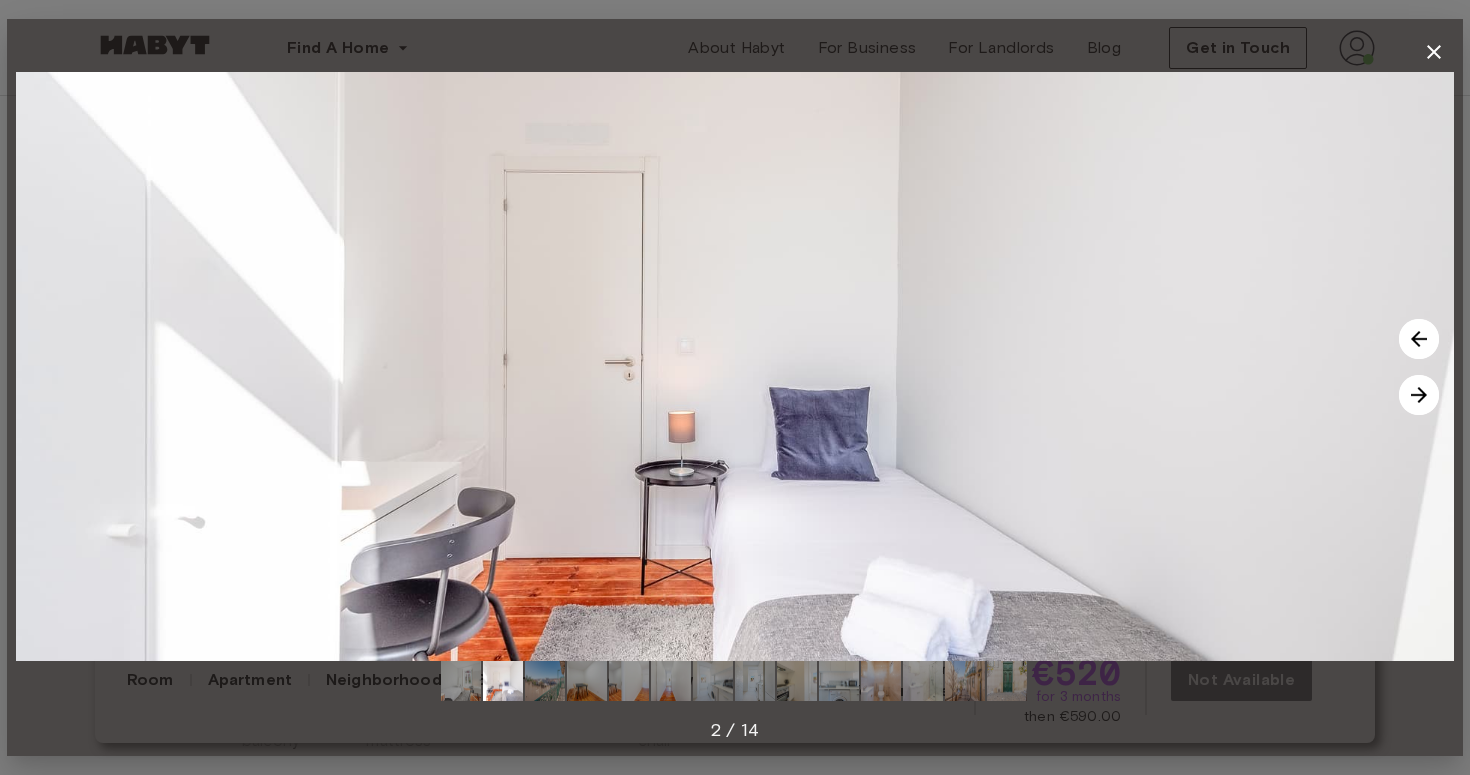 click at bounding box center (1419, 395) 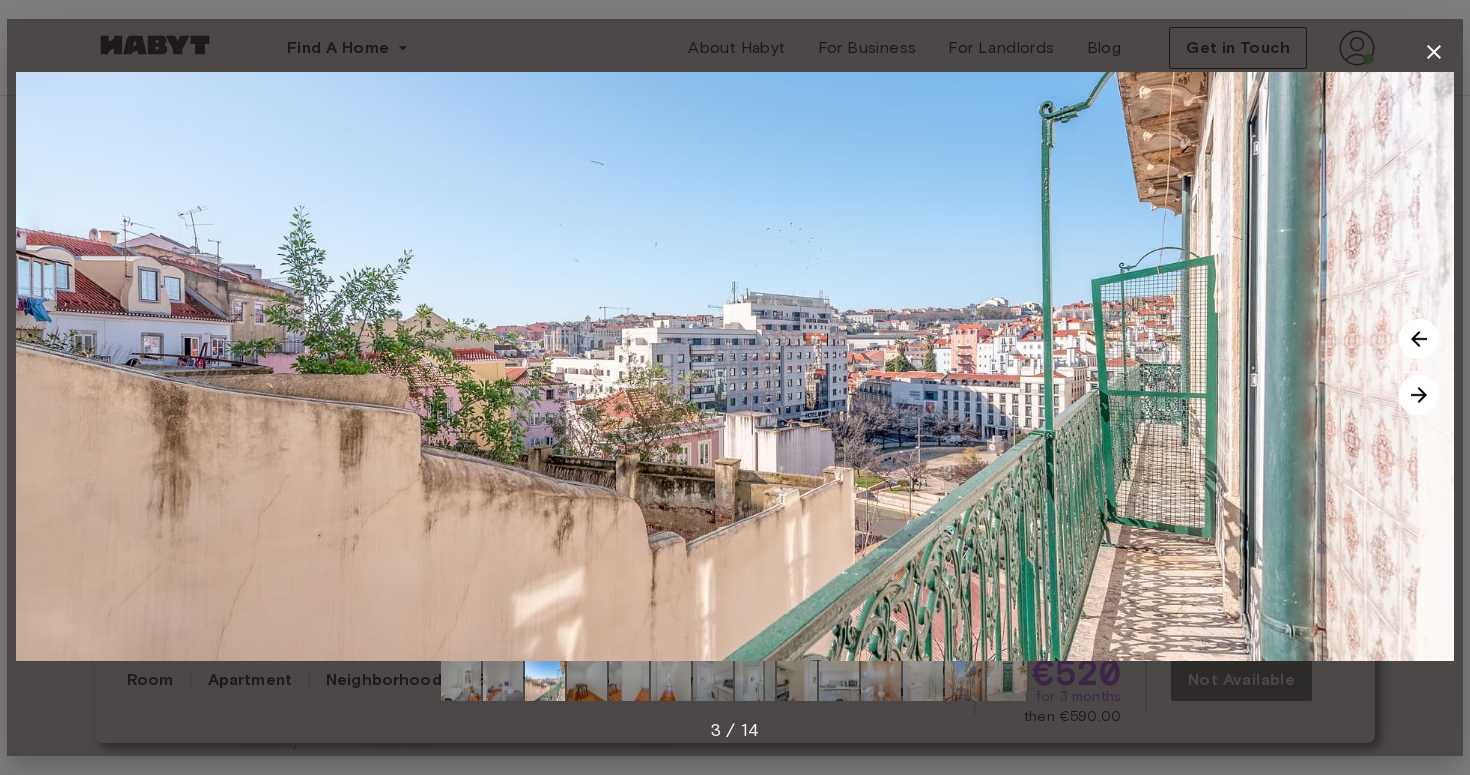 click at bounding box center (1419, 395) 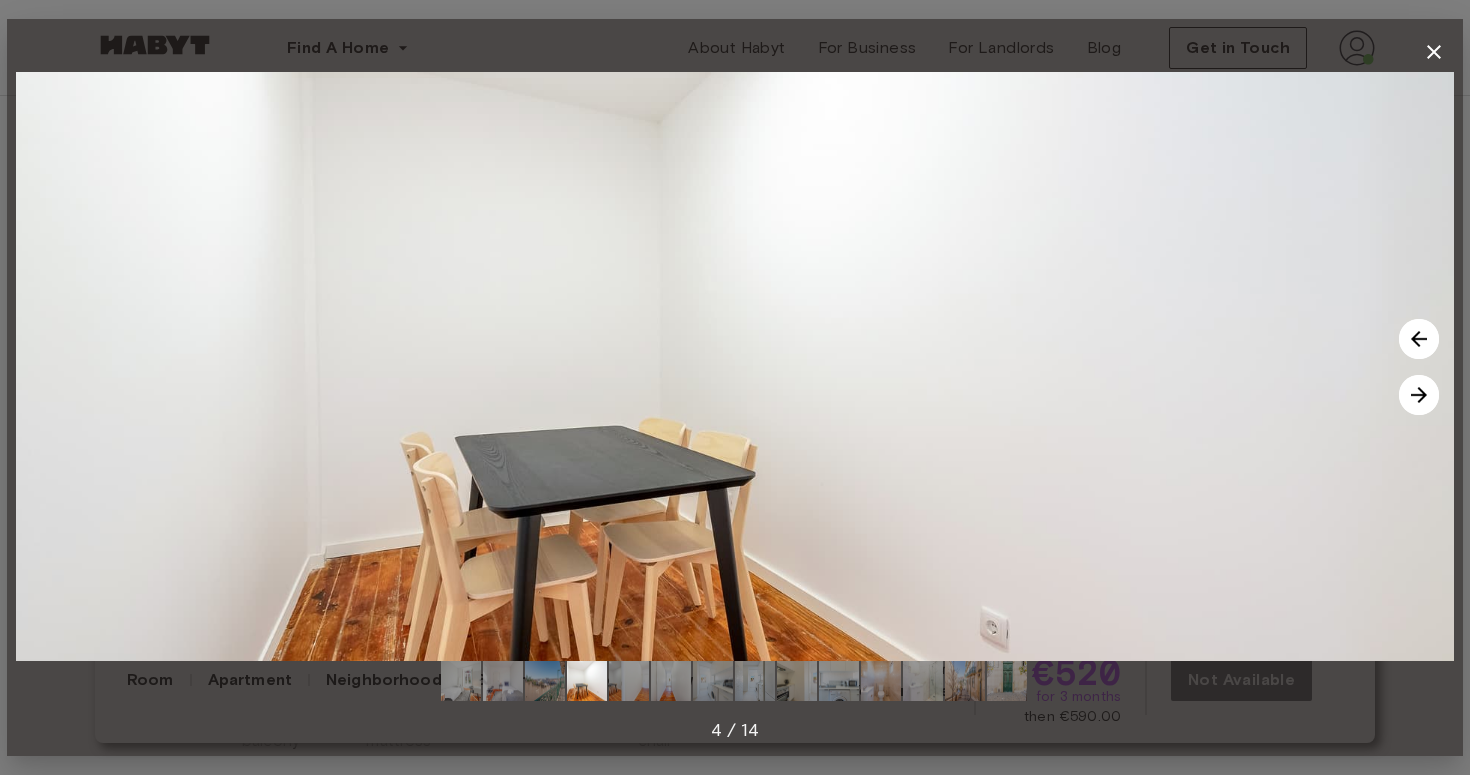 click at bounding box center [1419, 395] 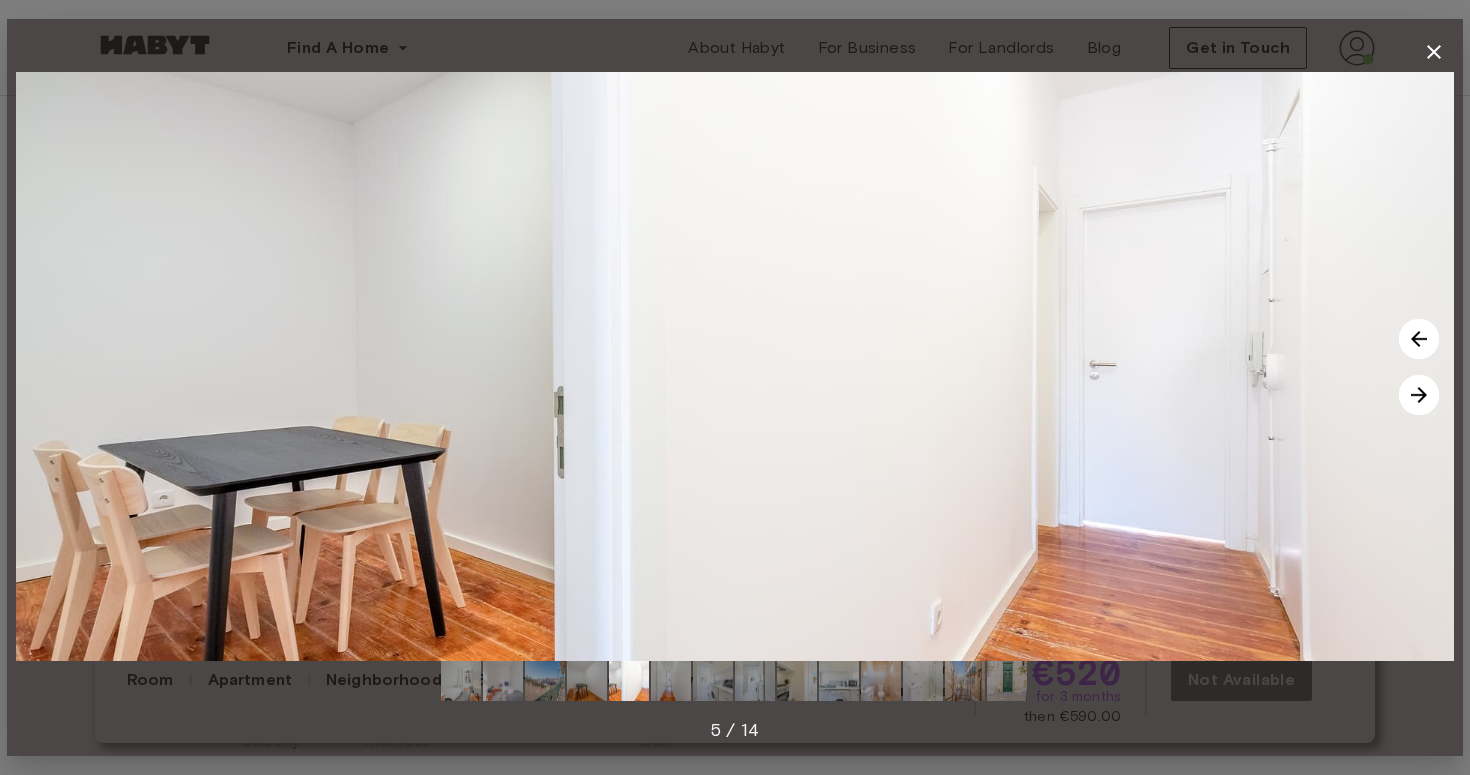 click at bounding box center (1419, 395) 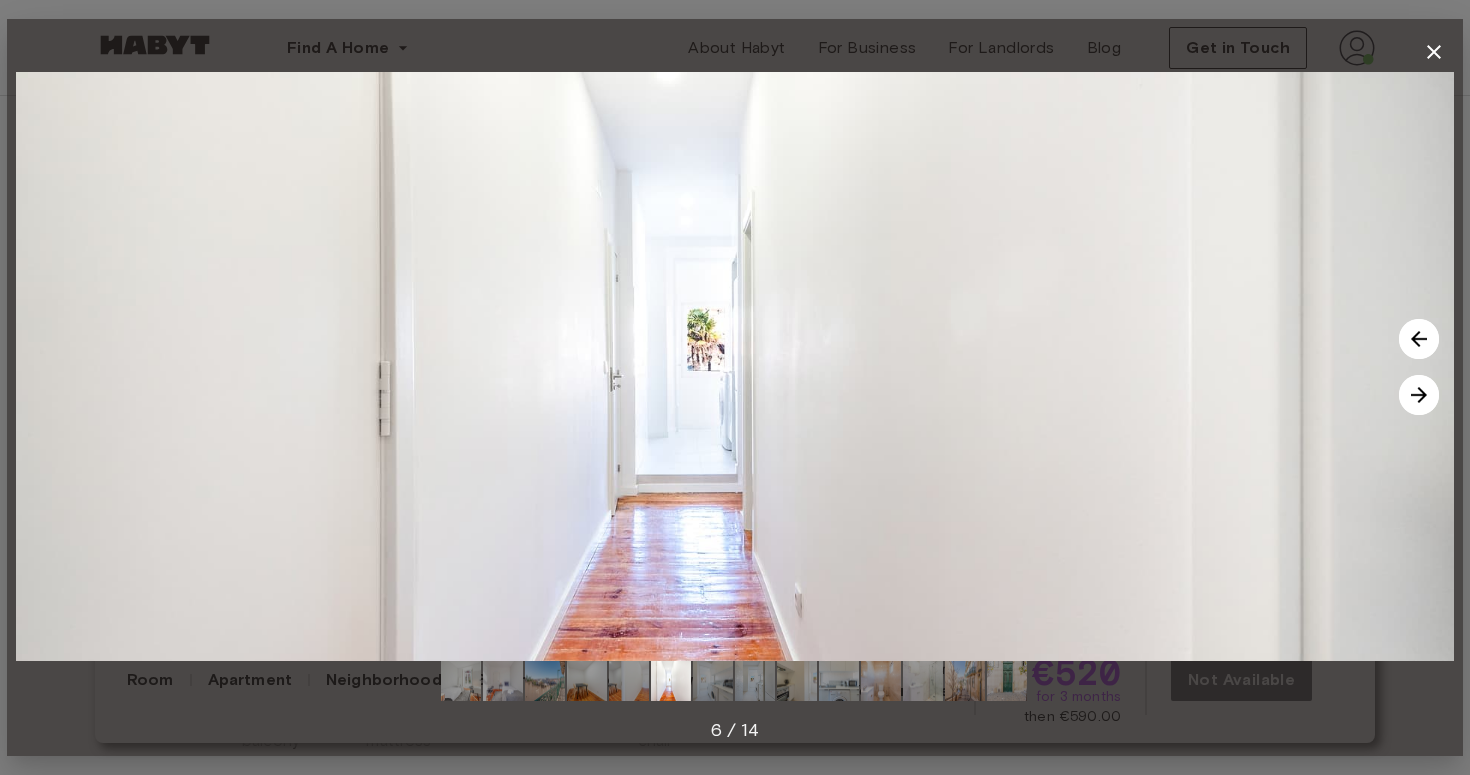 click at bounding box center [1419, 395] 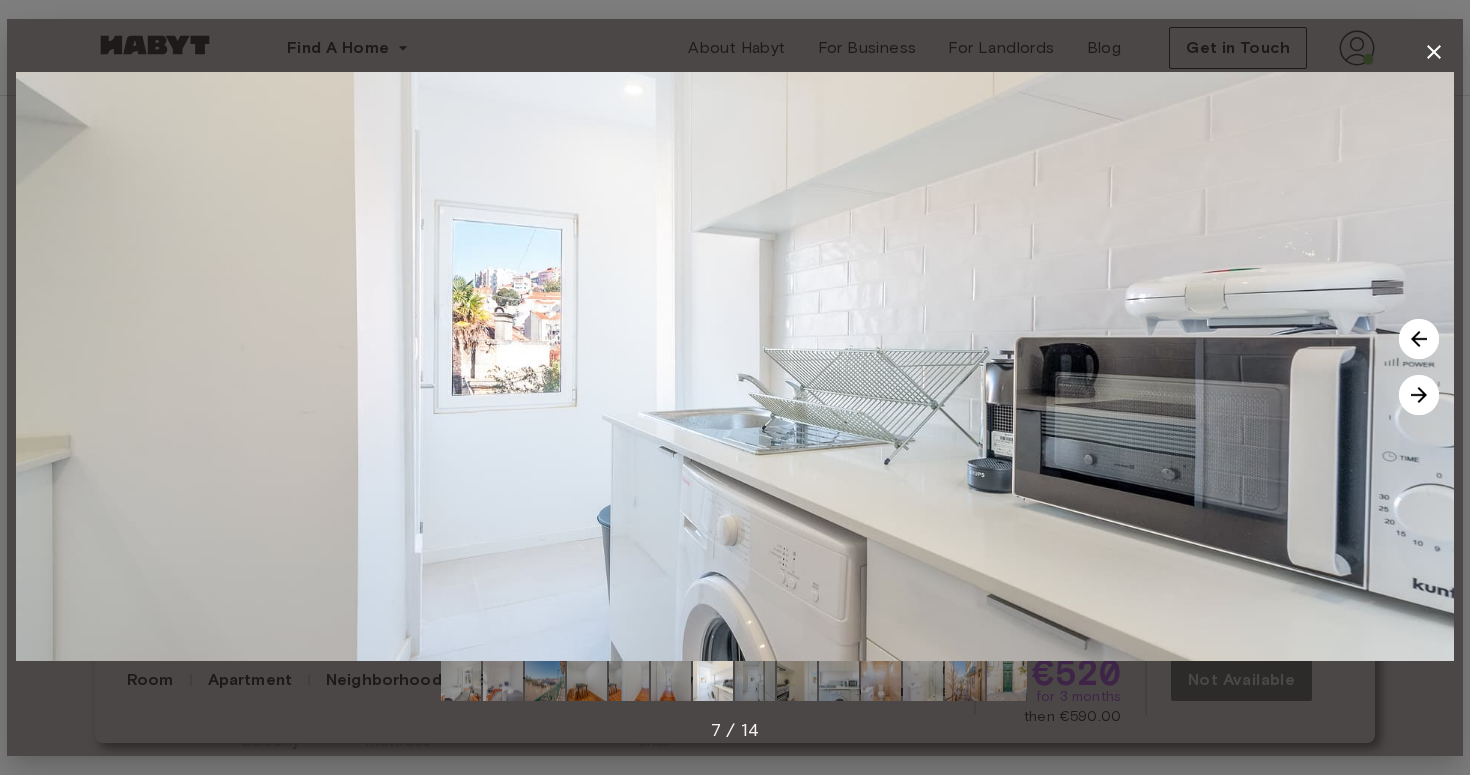 click at bounding box center [1419, 395] 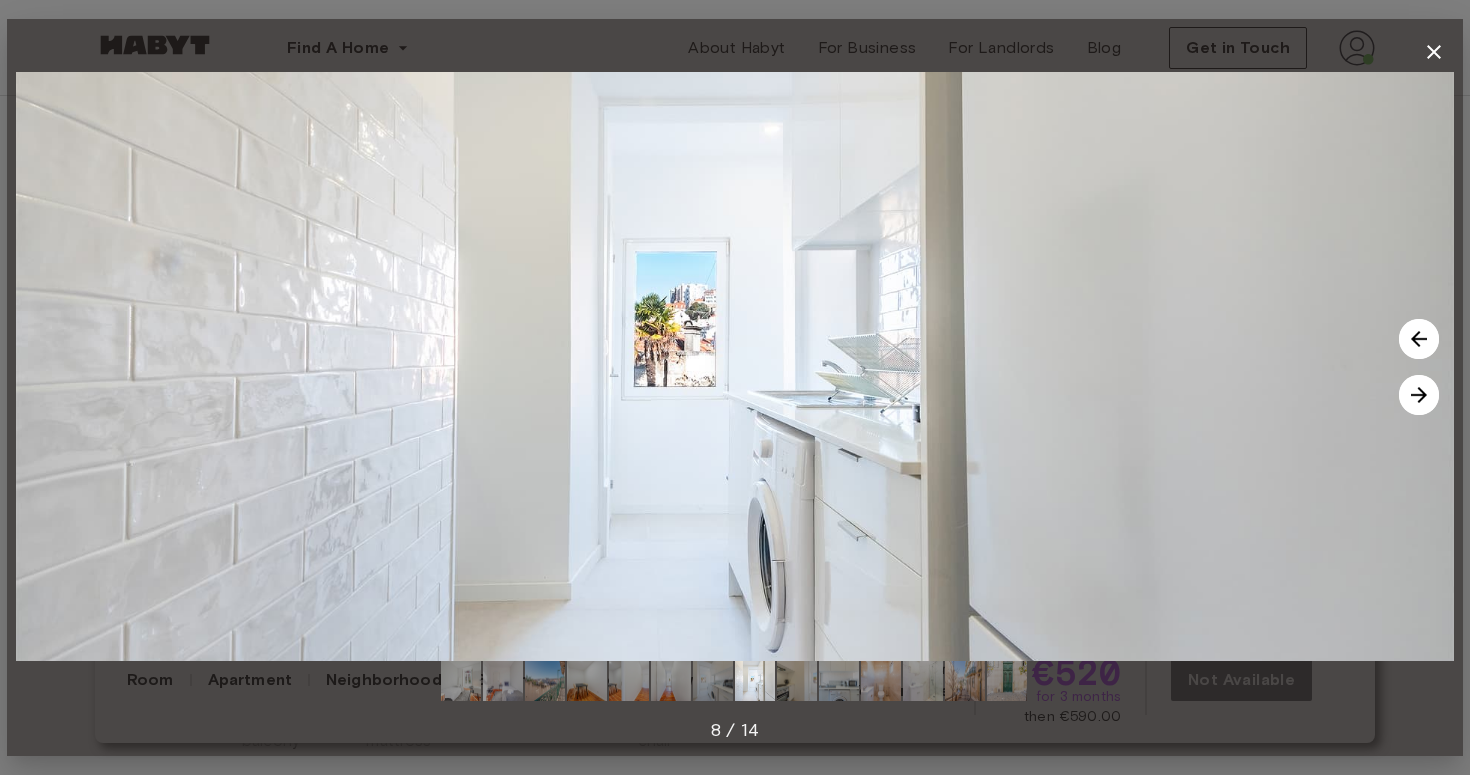 click at bounding box center [1419, 395] 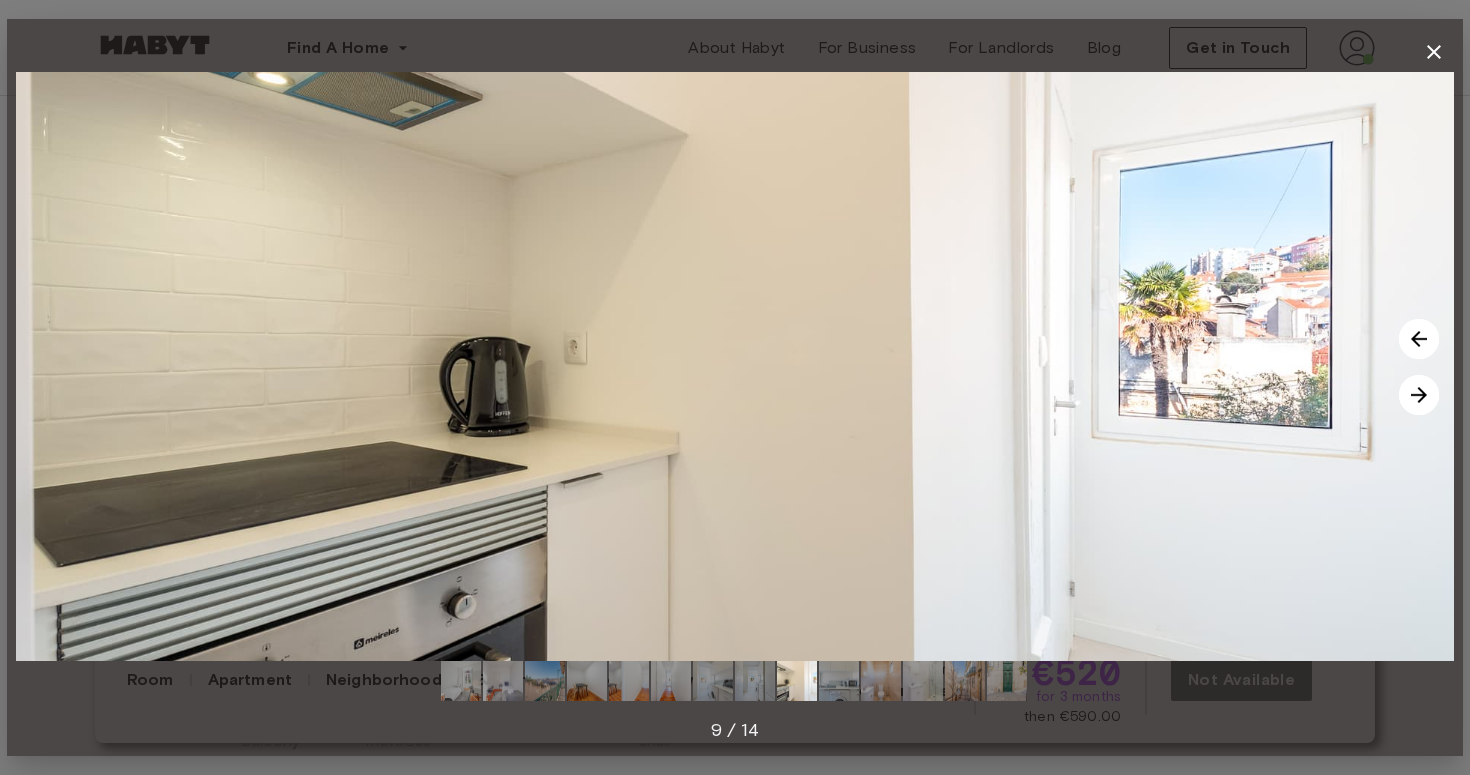 click 